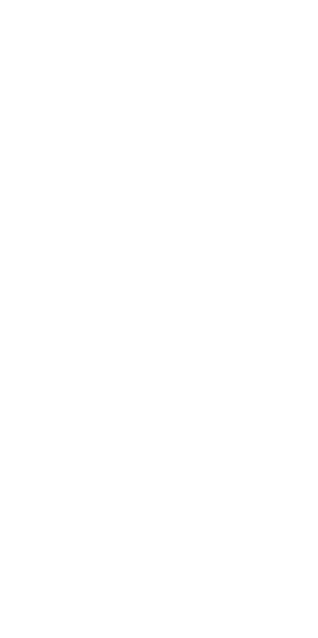 scroll, scrollTop: 0, scrollLeft: 0, axis: both 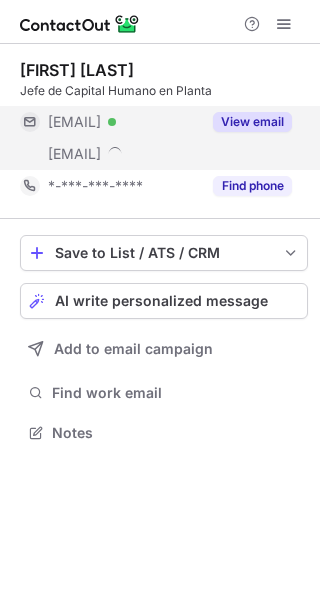 click on "View email" at bounding box center (252, 122) 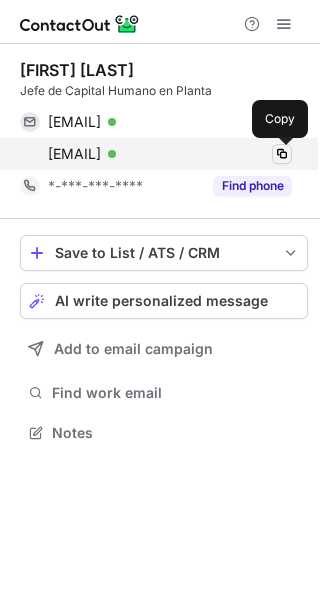click at bounding box center (282, 154) 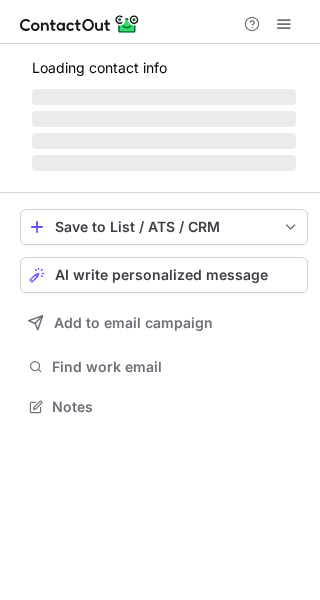 scroll, scrollTop: 0, scrollLeft: 0, axis: both 